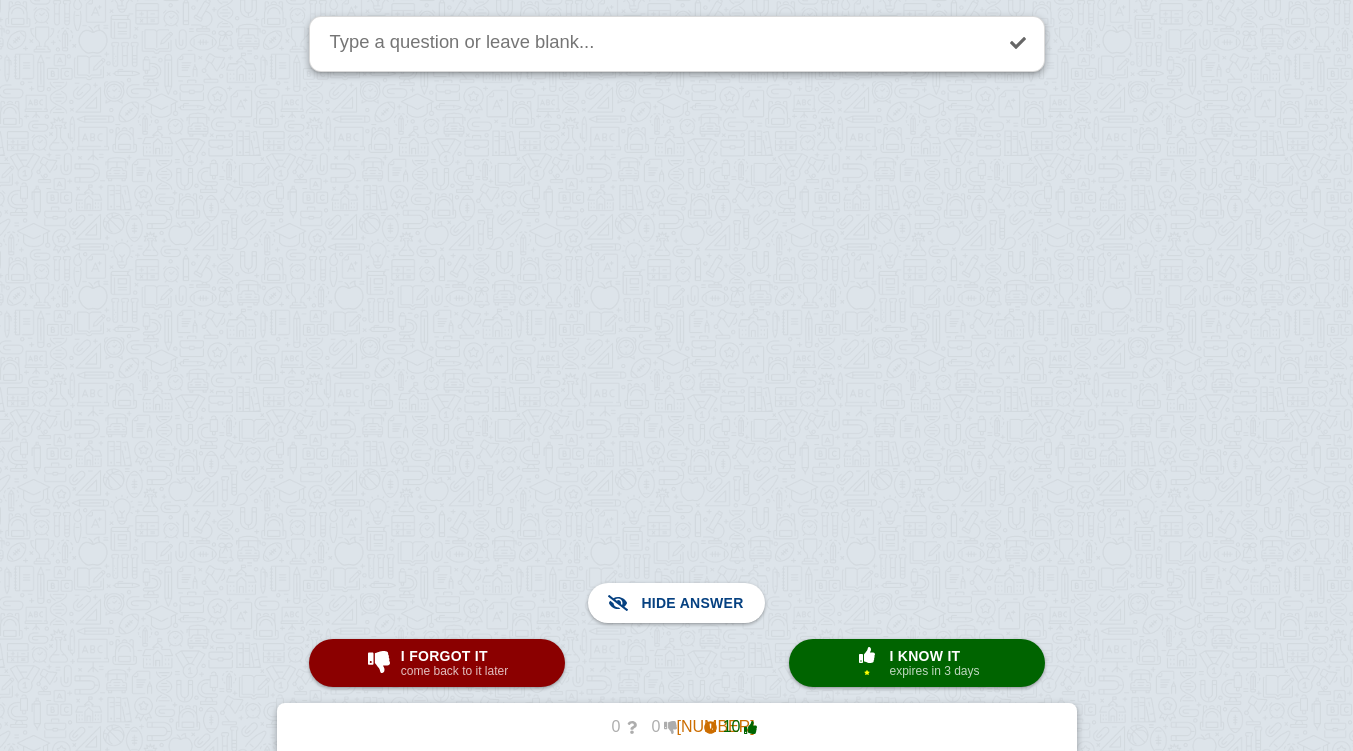 scroll, scrollTop: 8020, scrollLeft: 0, axis: vertical 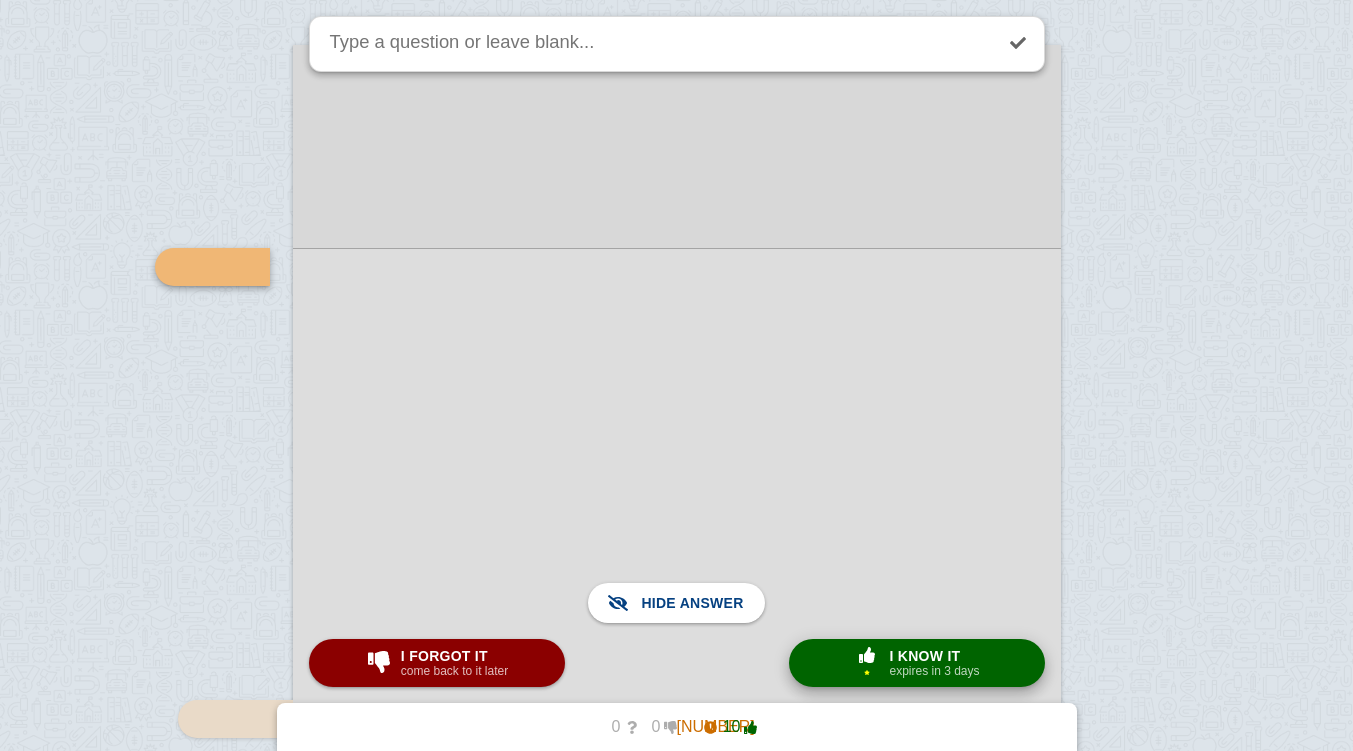 click on "× [NUMBER]" at bounding box center (867, 663) 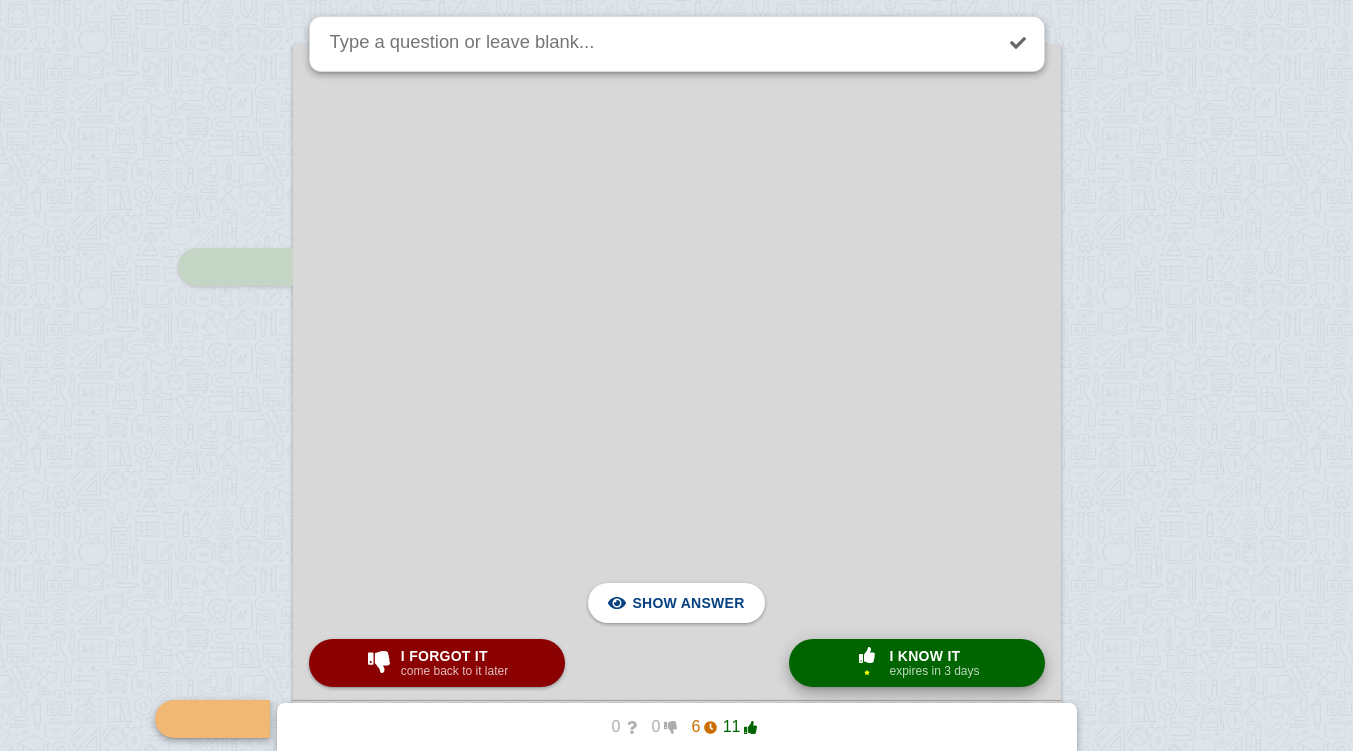 scroll, scrollTop: 8472, scrollLeft: 0, axis: vertical 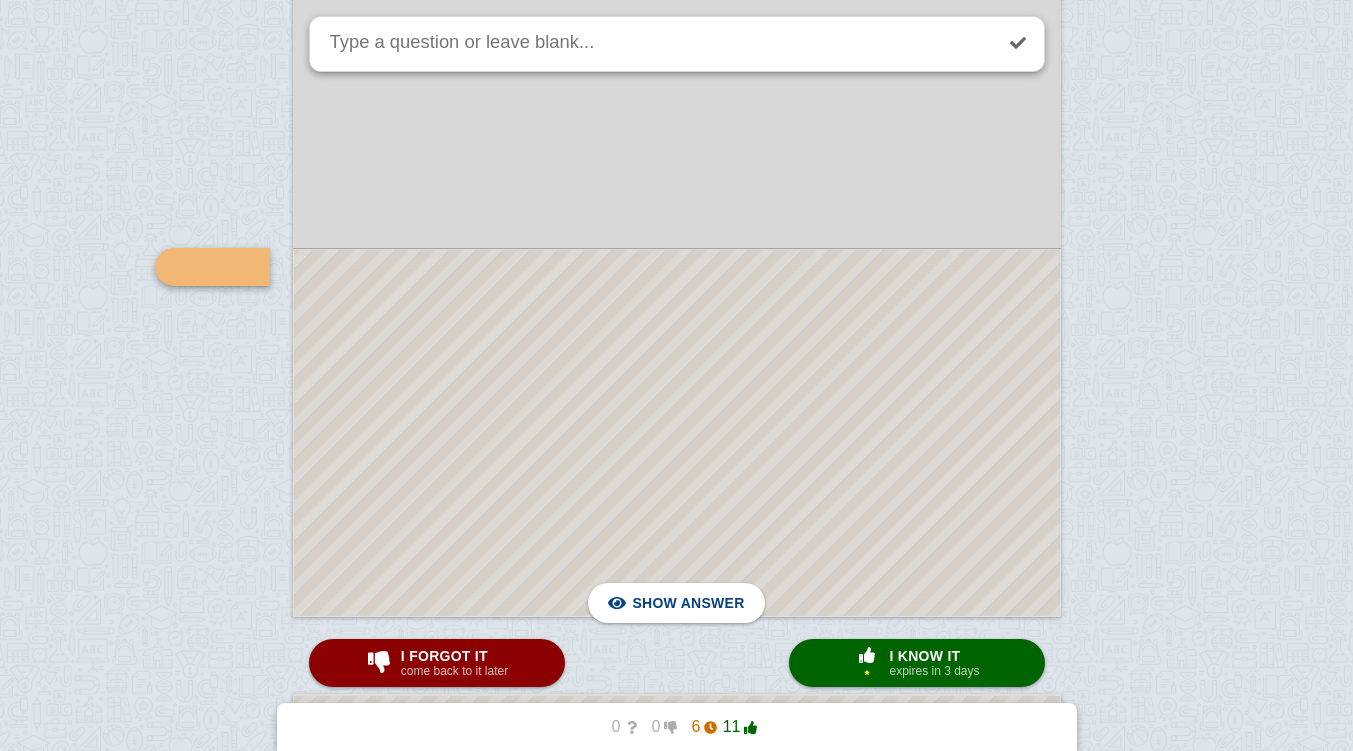 click at bounding box center (677, 433) 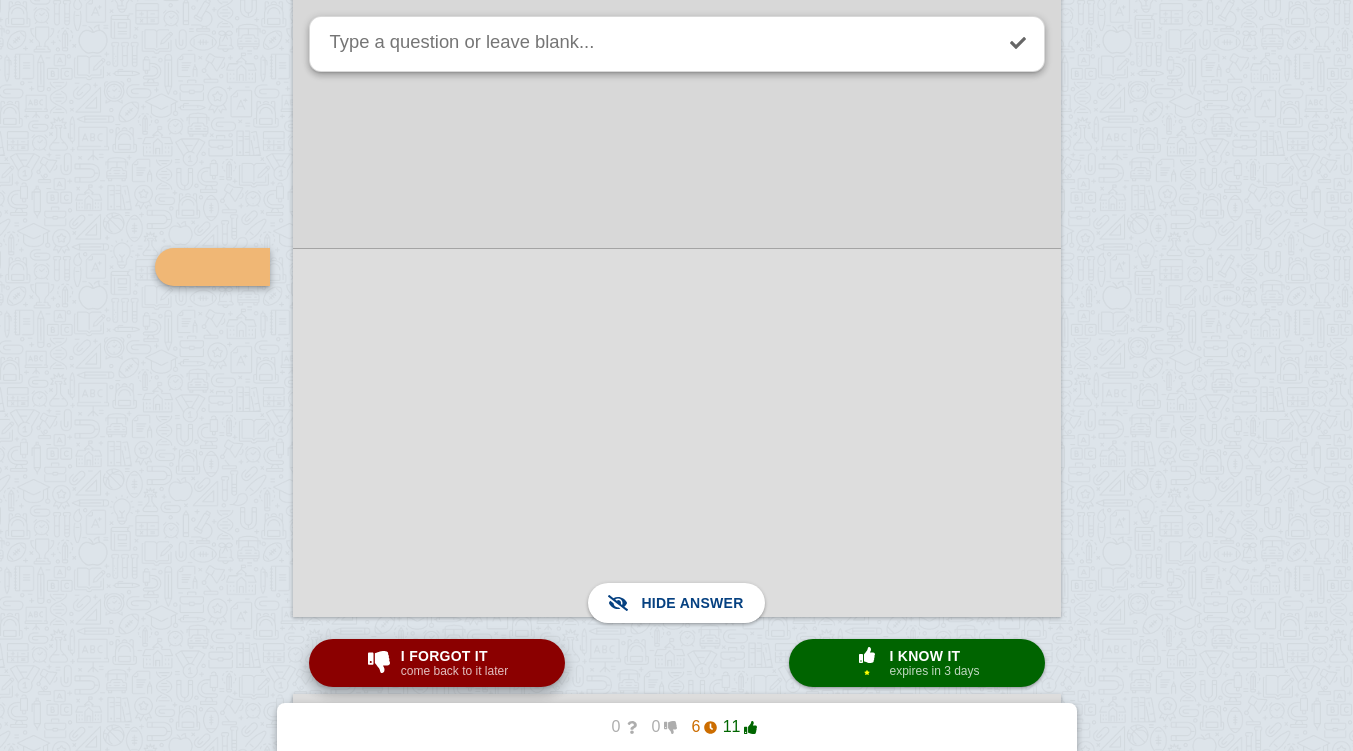 click at bounding box center [379, 662] 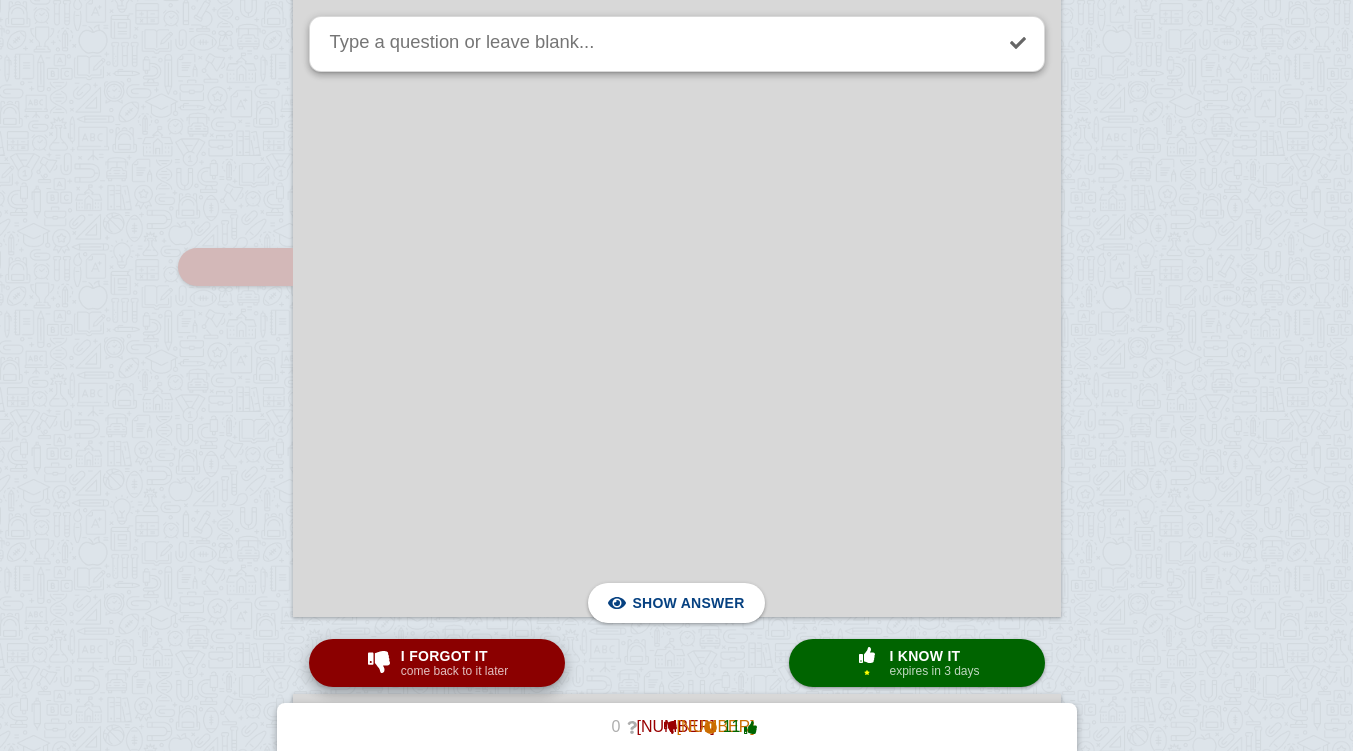scroll, scrollTop: 9073, scrollLeft: 0, axis: vertical 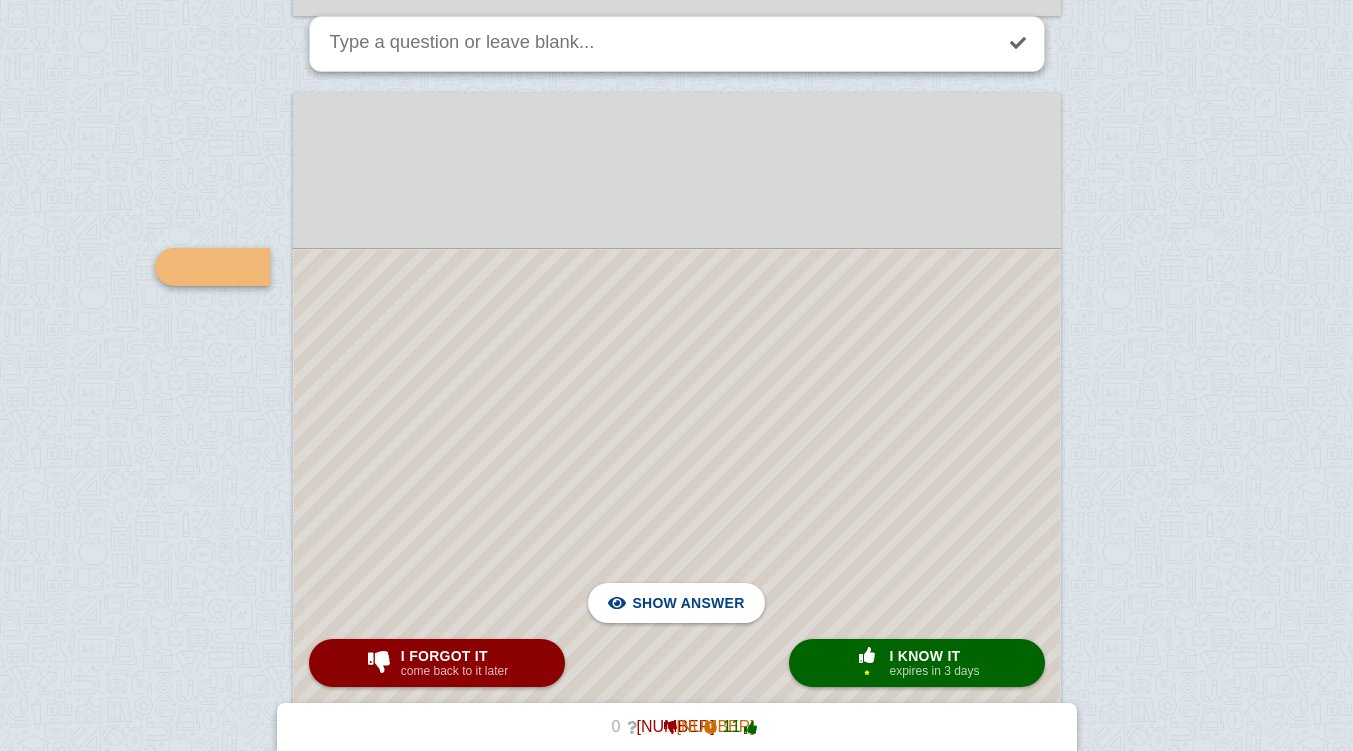 click at bounding box center (677, 683) 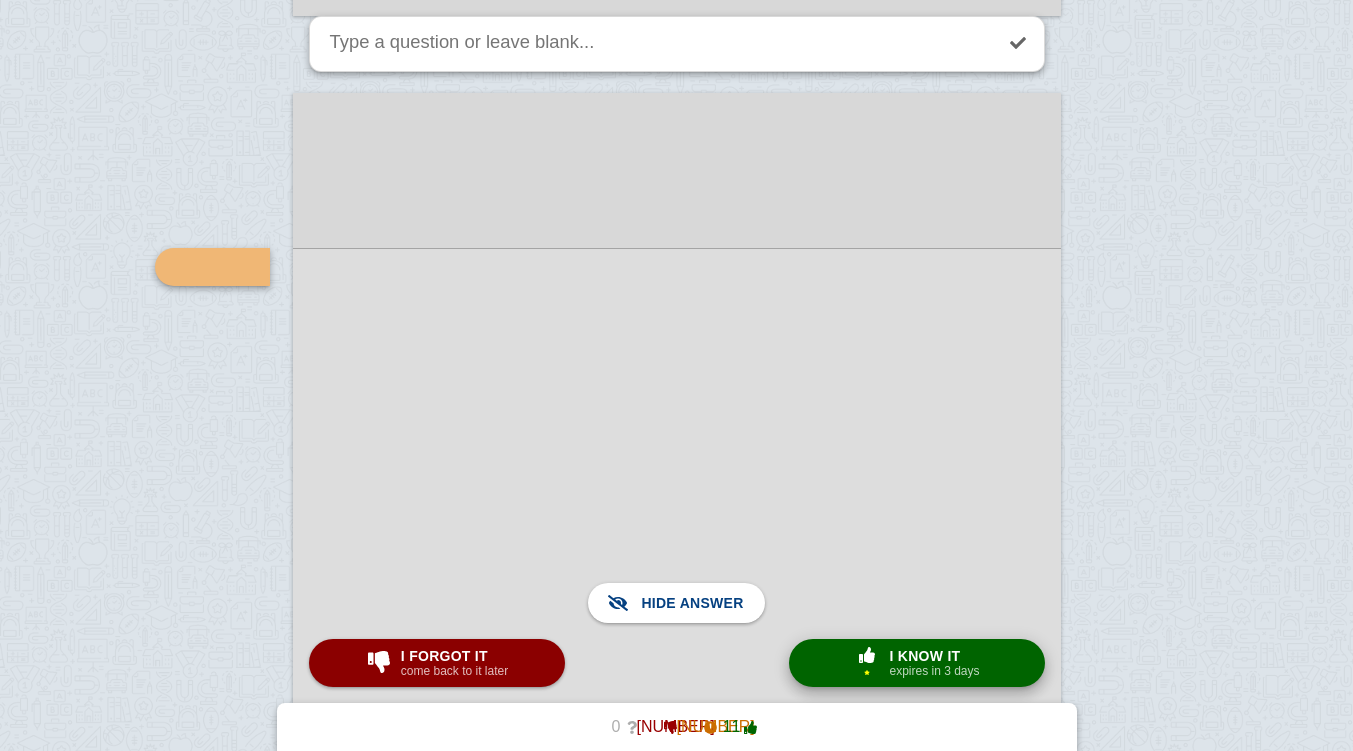 click at bounding box center [867, 656] 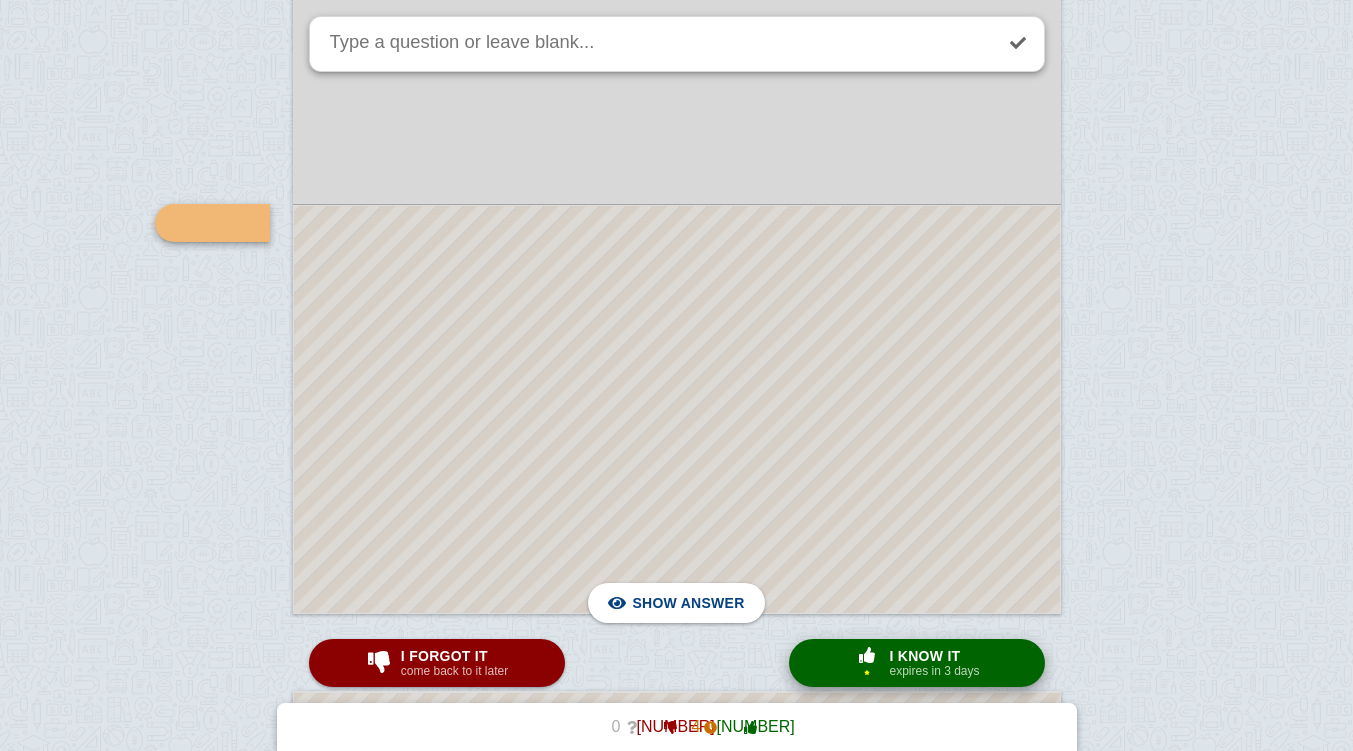scroll, scrollTop: 10678, scrollLeft: 0, axis: vertical 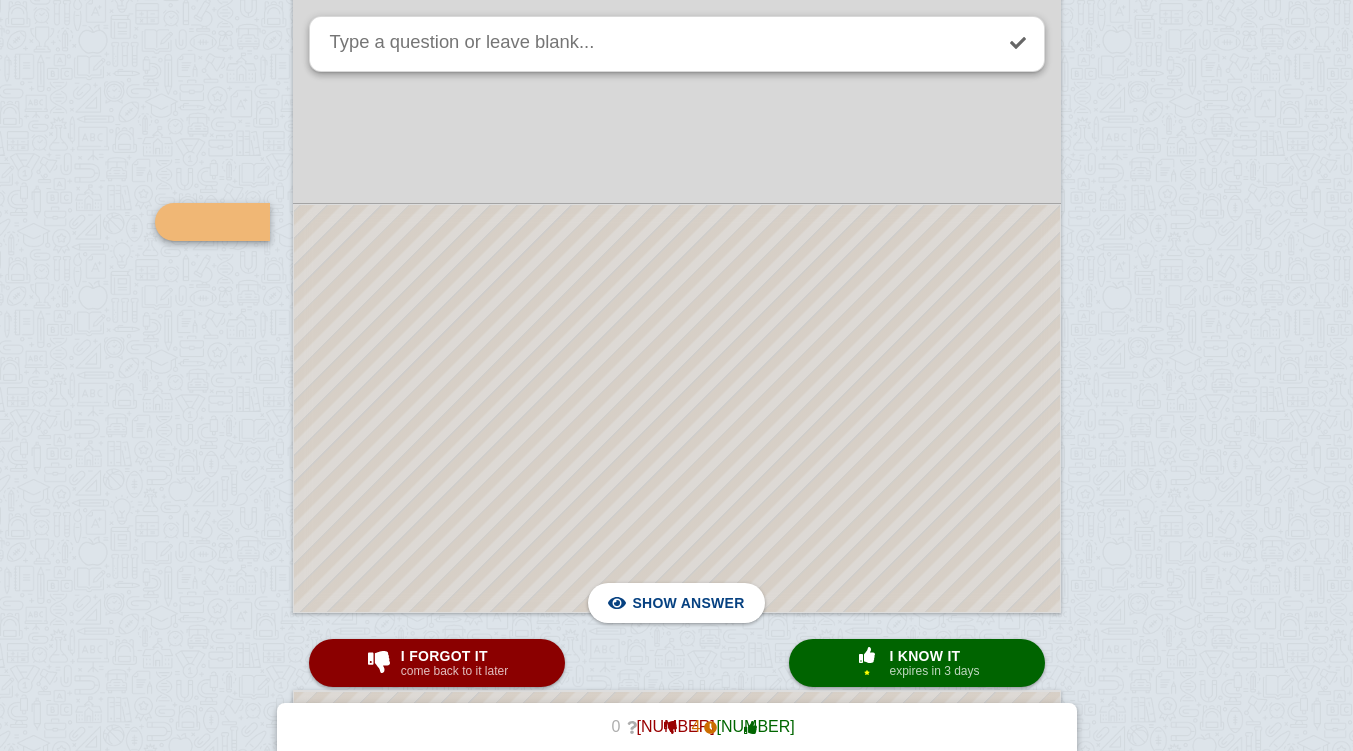 click at bounding box center [677, 408] 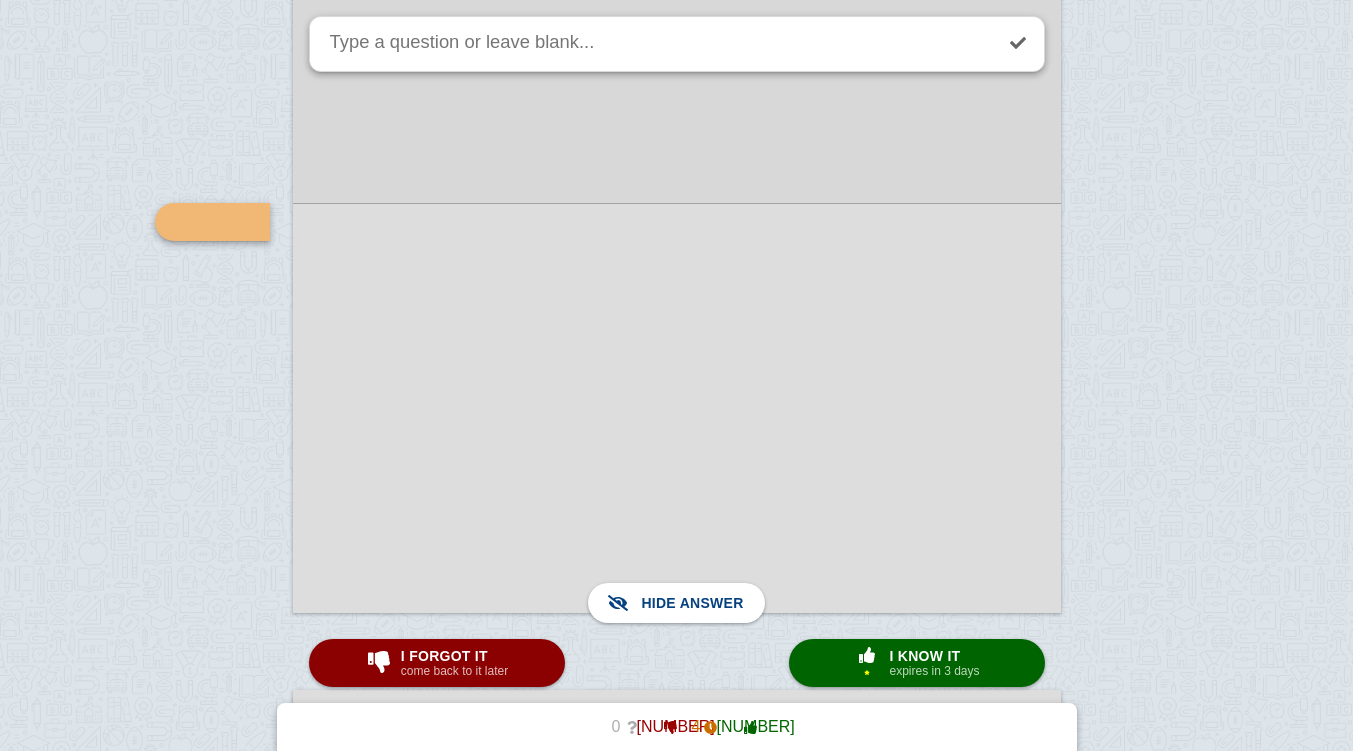 click at bounding box center [677, 408] 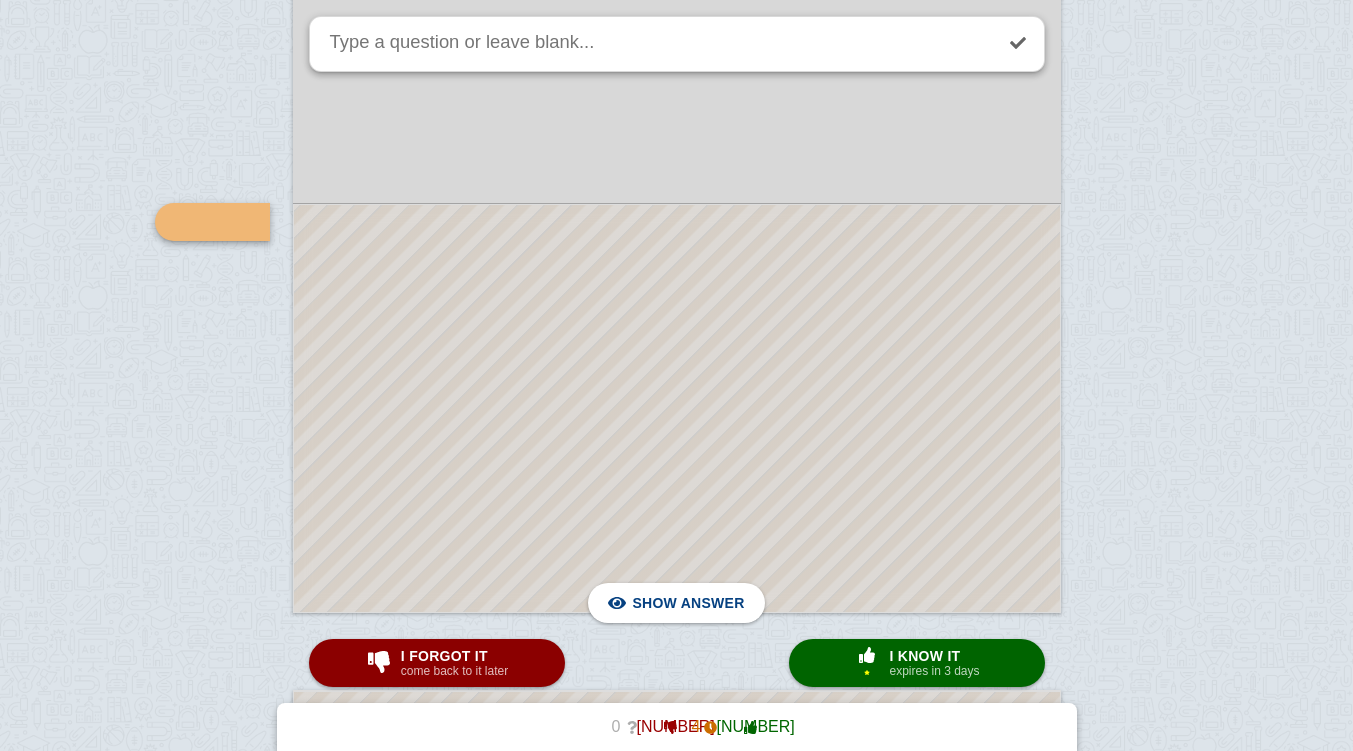 click at bounding box center (677, 408) 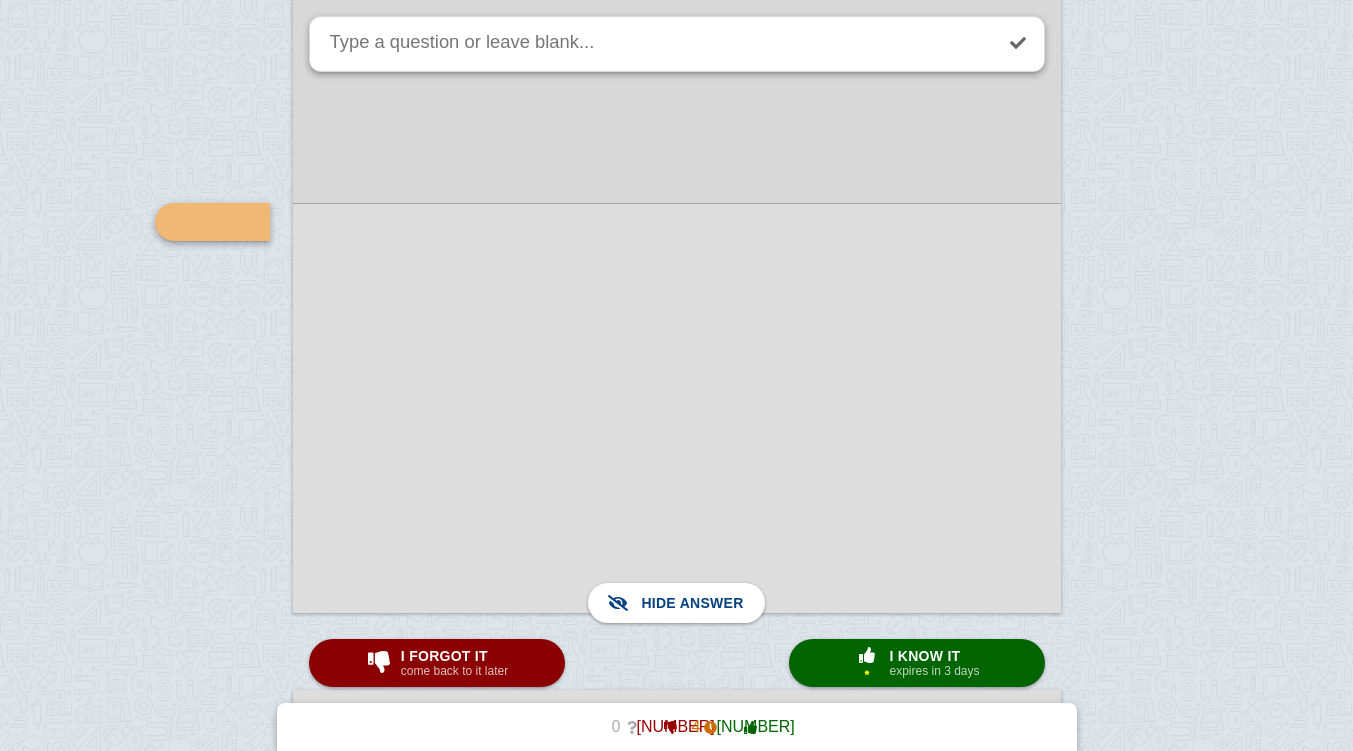 click on "× 1 I know it expires in 3 days" at bounding box center [917, 663] 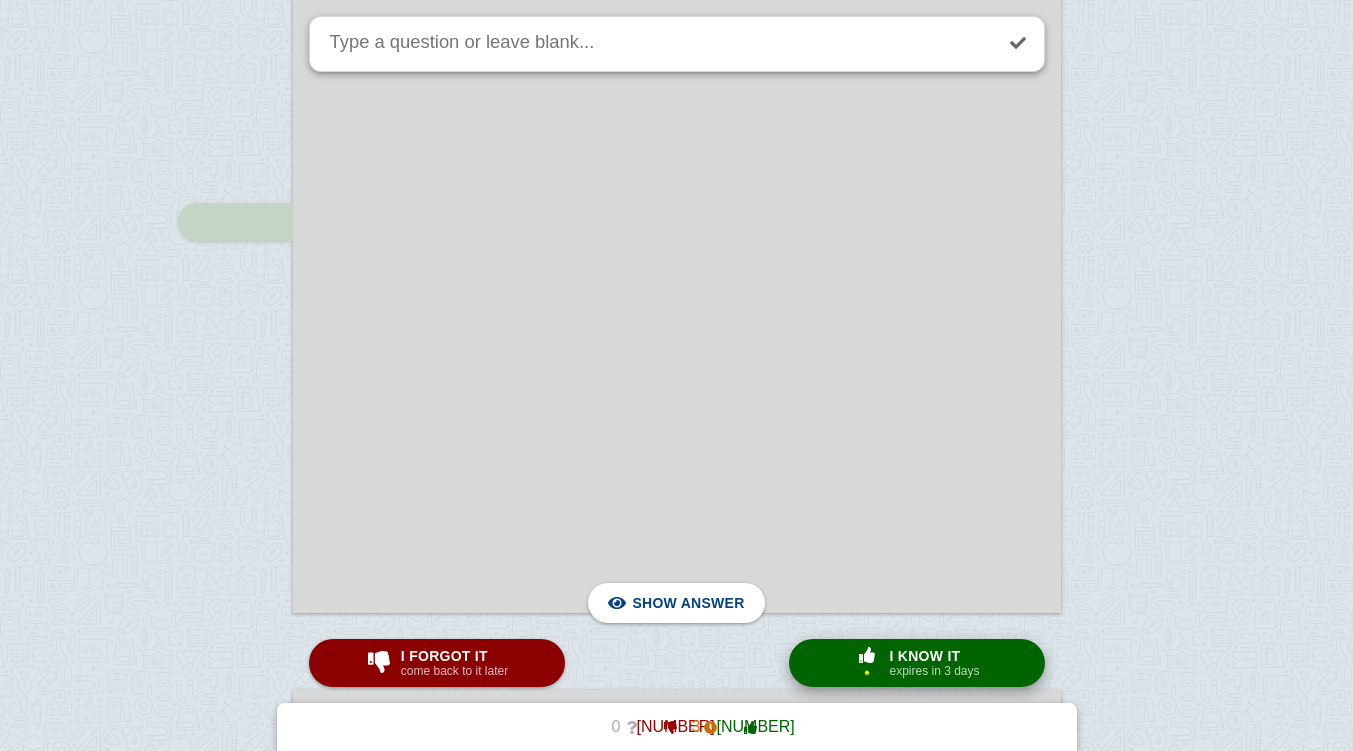 scroll, scrollTop: 11345, scrollLeft: 0, axis: vertical 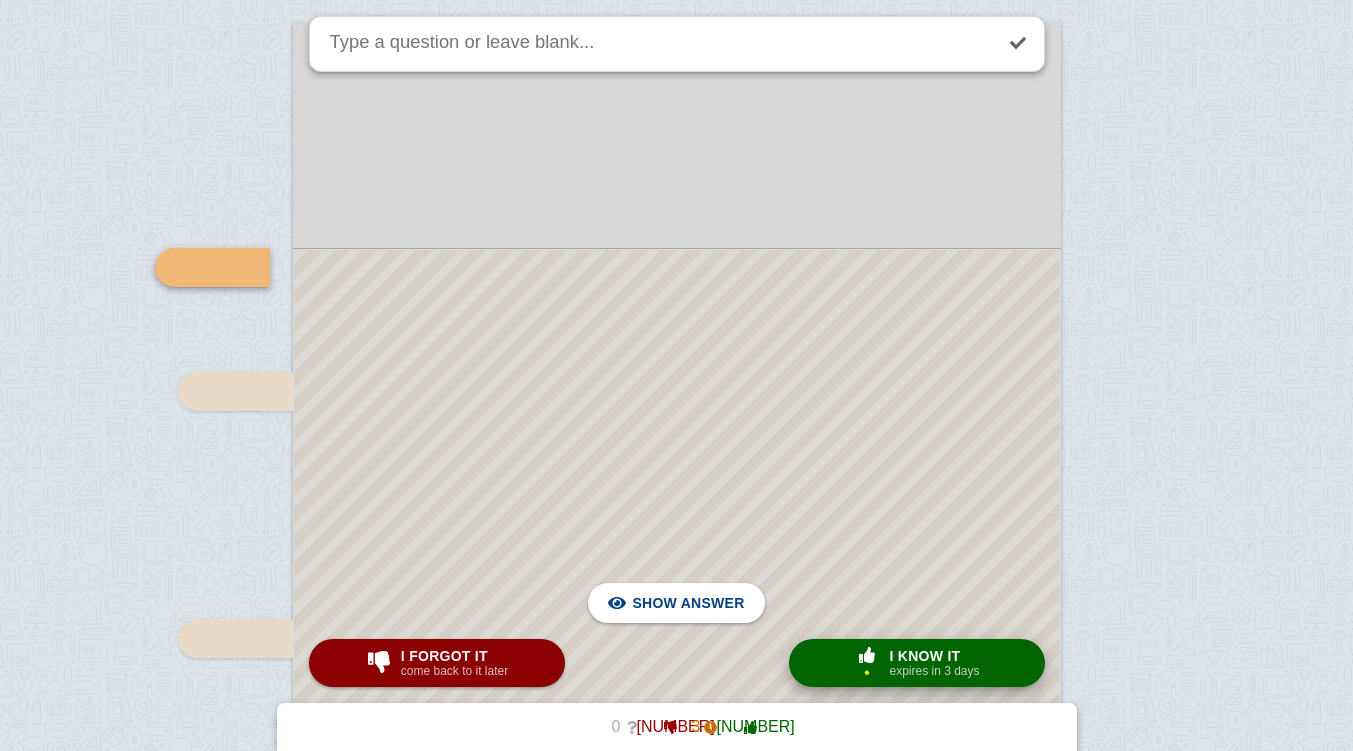 click at bounding box center (677, 648) 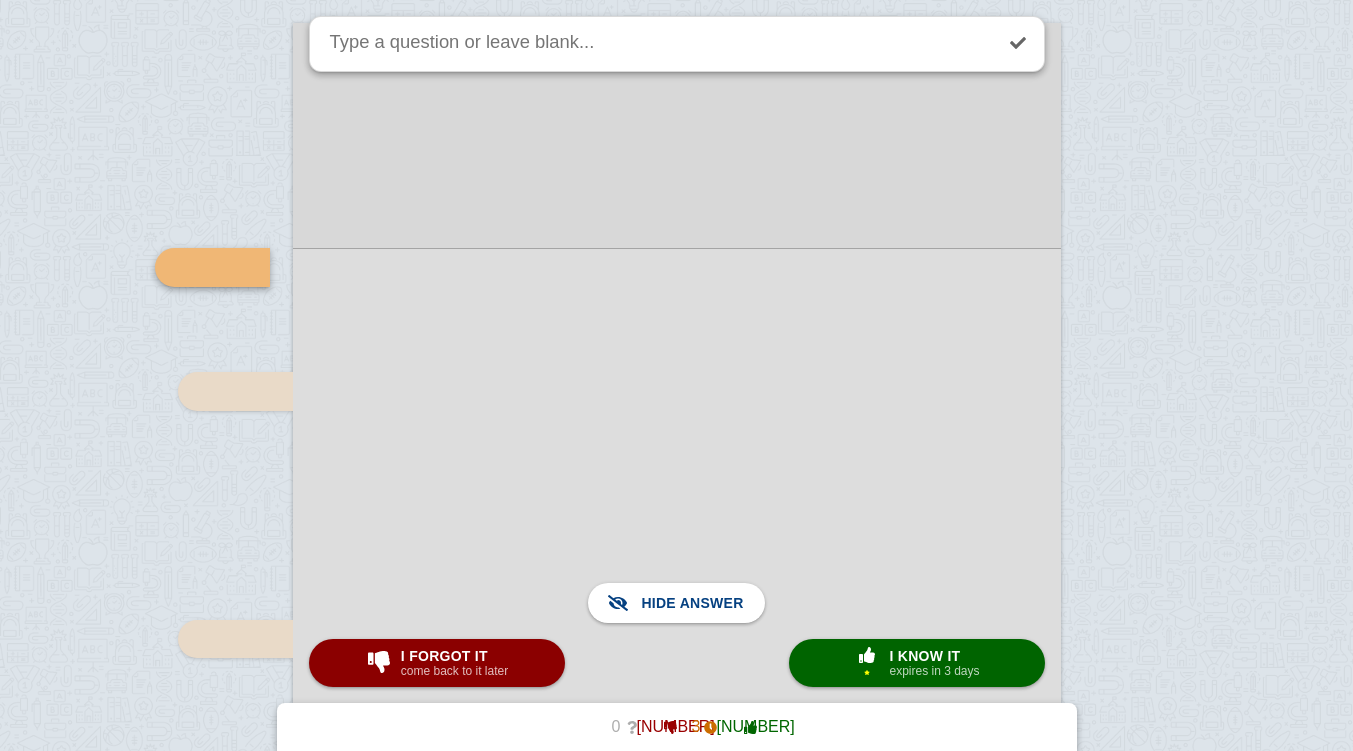 click at bounding box center [677, 647] 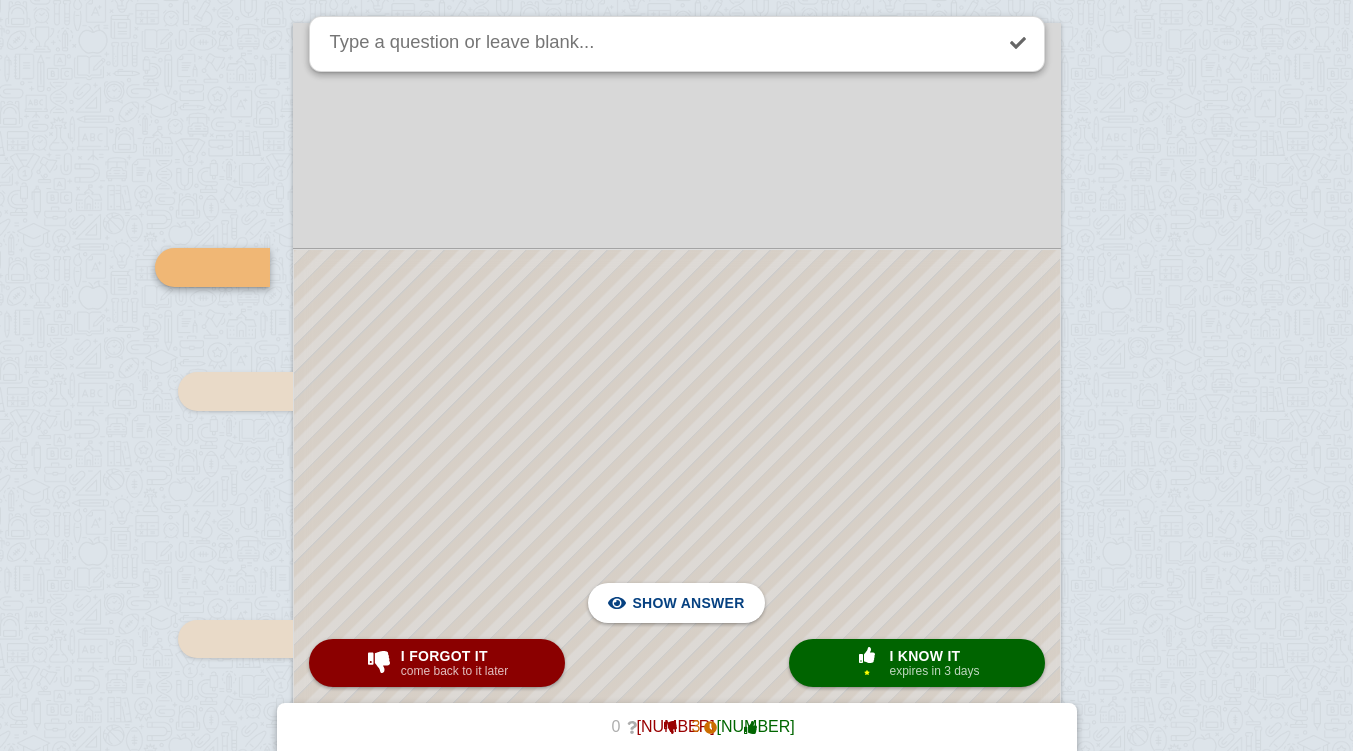 click on "I know it" at bounding box center (934, 656) 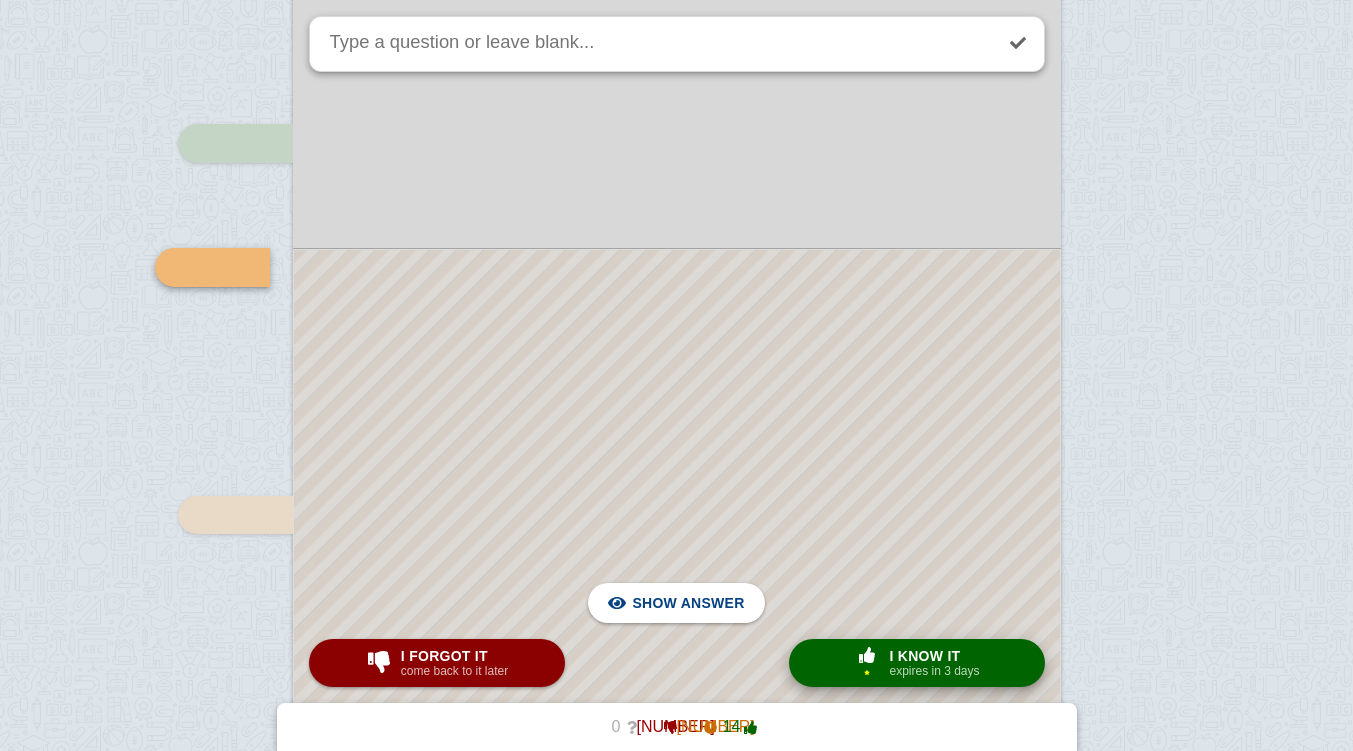 click at bounding box center (677, 586) 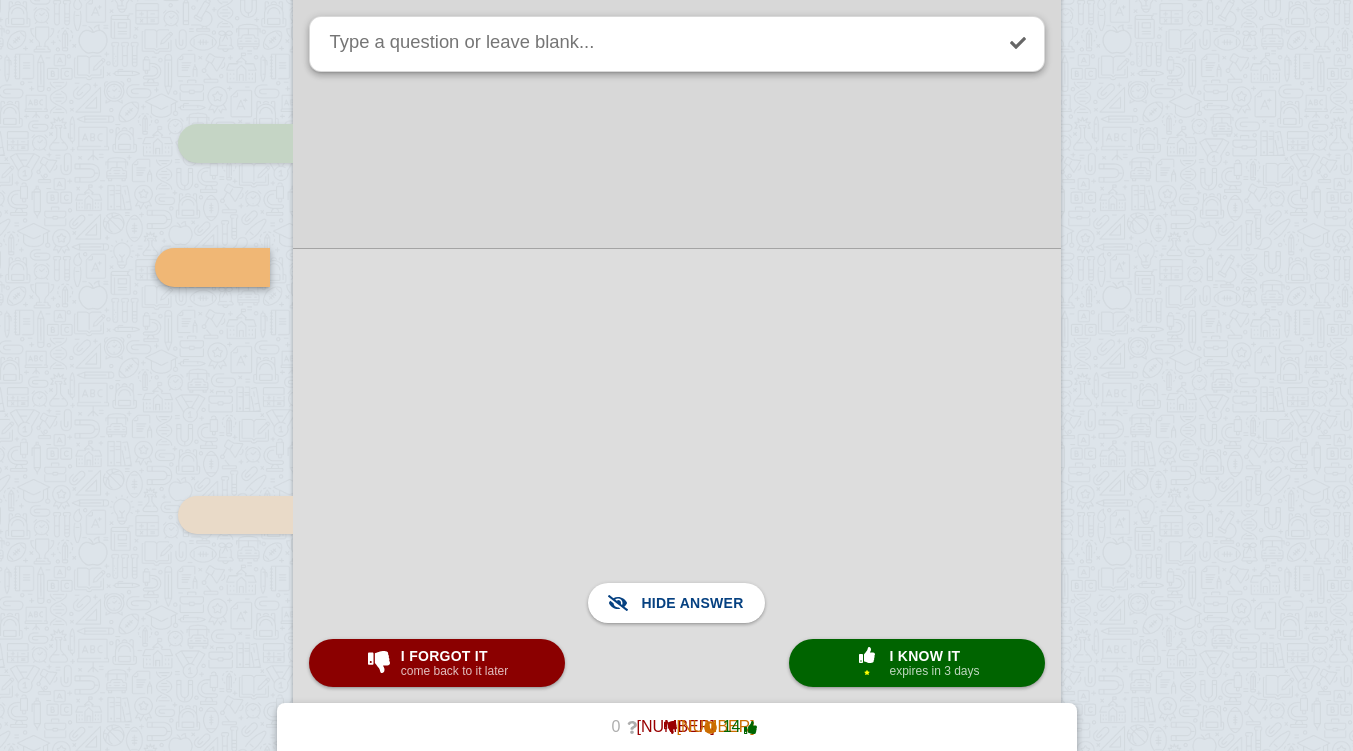 click on "× 1 I know it expires in 3 days" at bounding box center [917, 663] 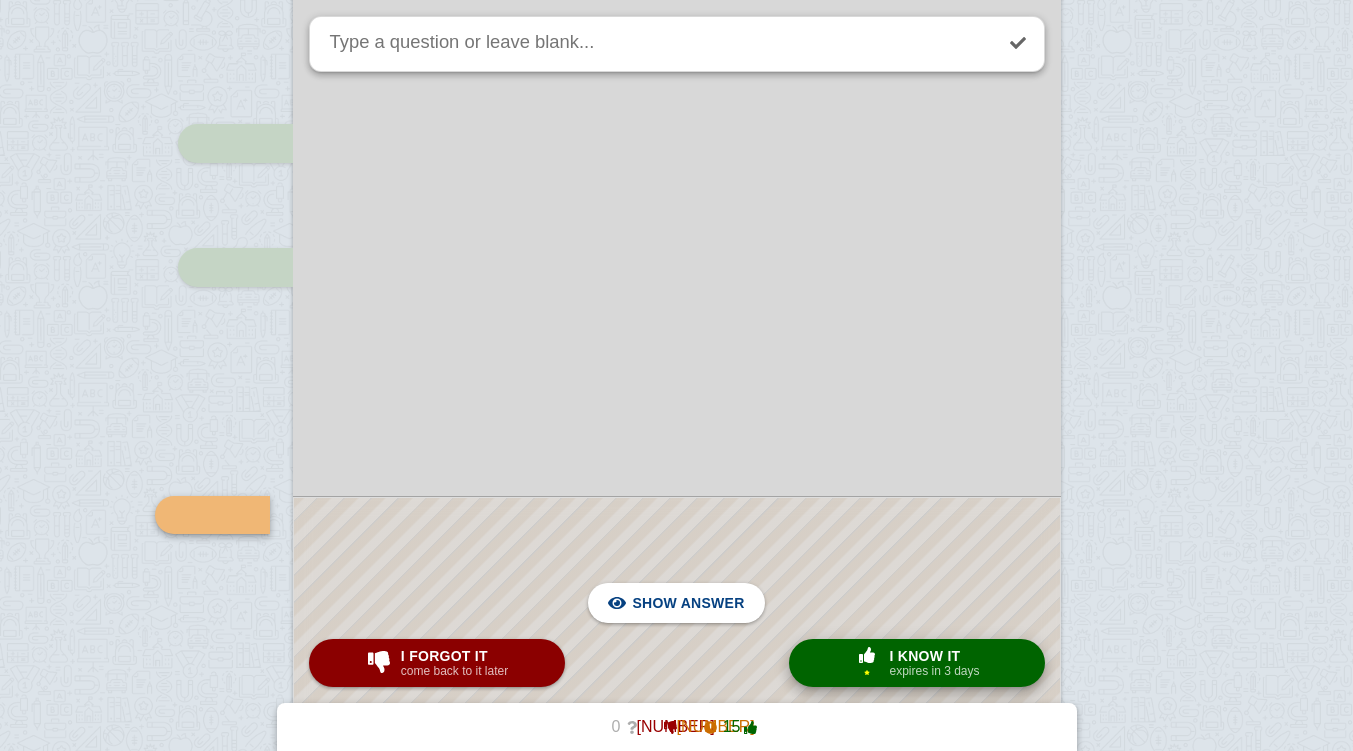 scroll, scrollTop: 11717, scrollLeft: 0, axis: vertical 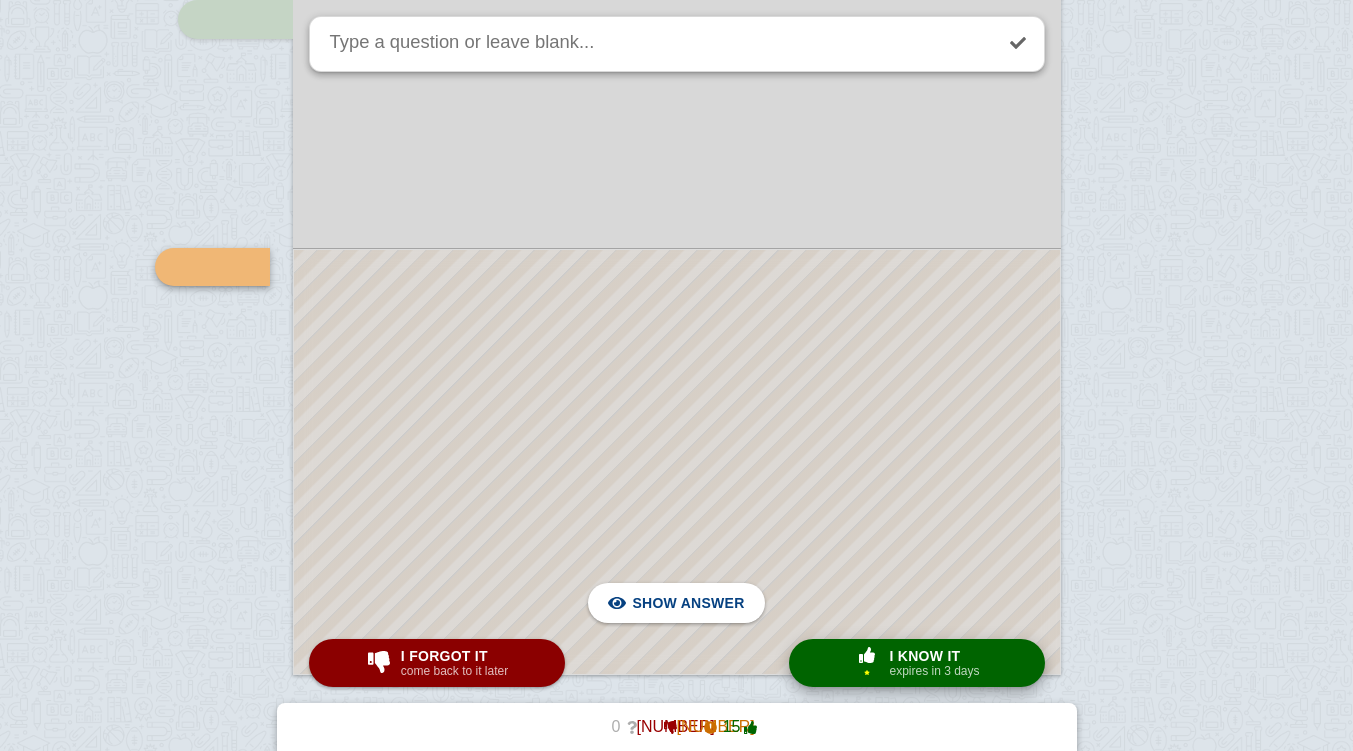 click at bounding box center (677, 462) 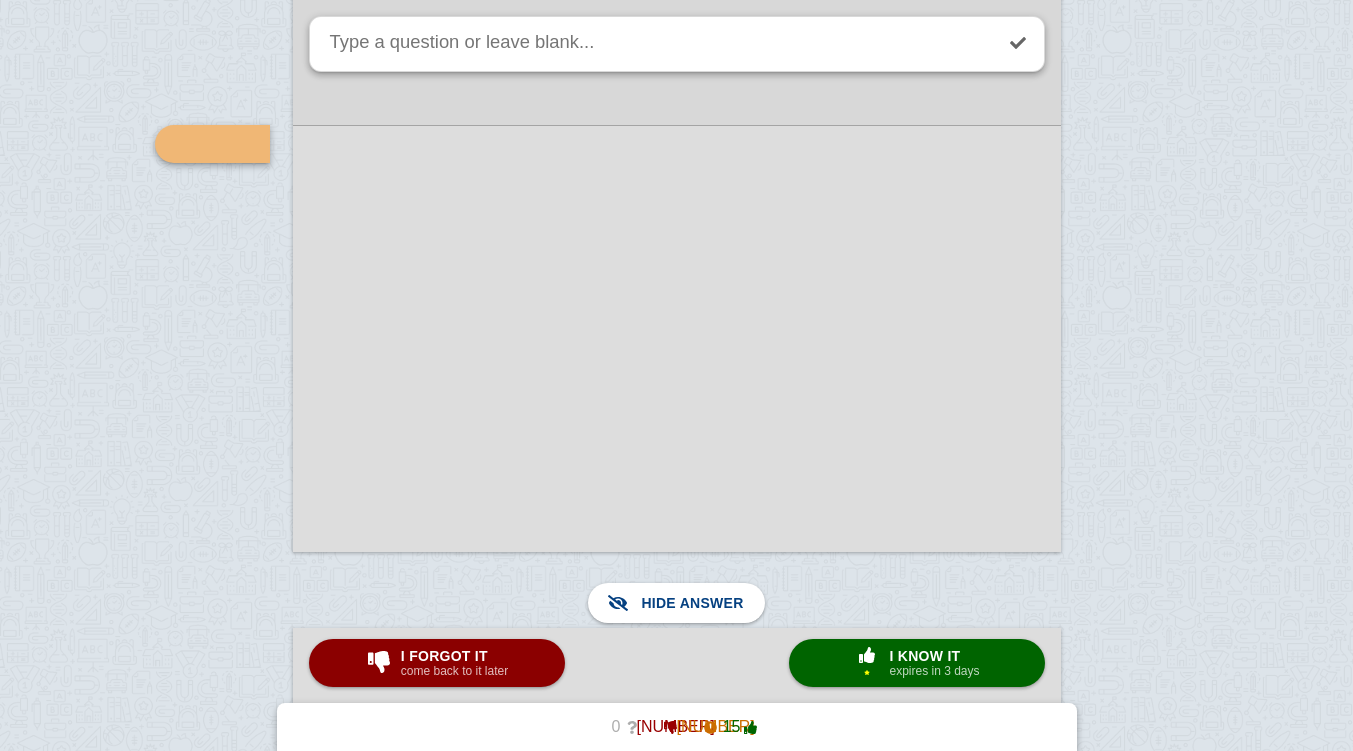 click on "I know it" at bounding box center [934, 656] 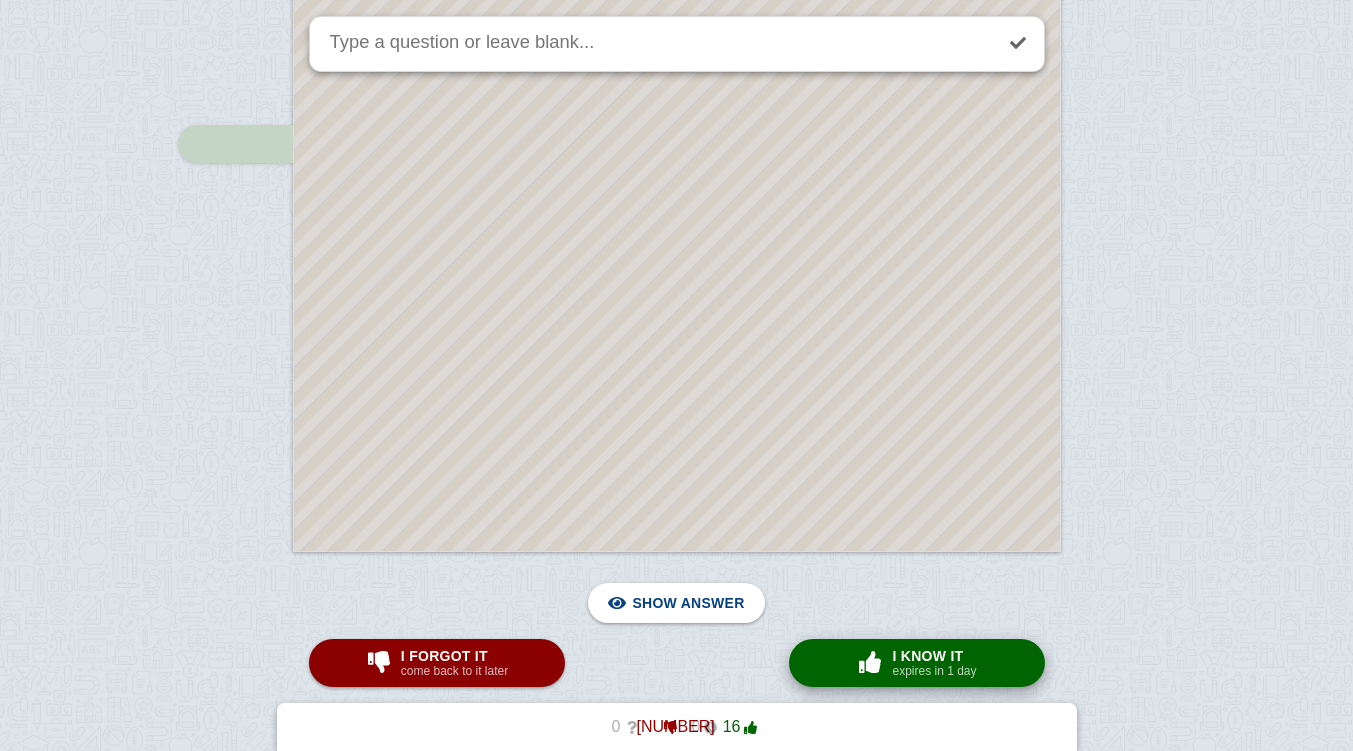 scroll, scrollTop: 8472, scrollLeft: 0, axis: vertical 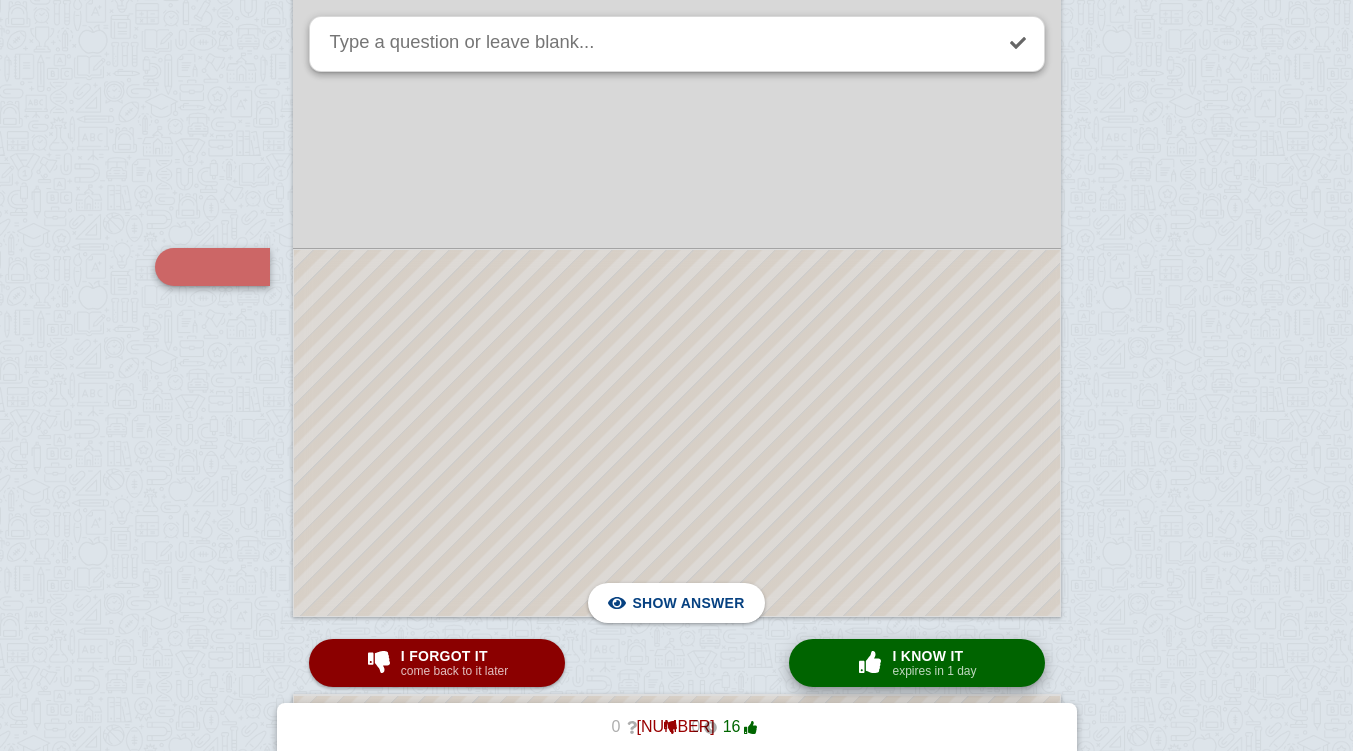 click at bounding box center [677, 433] 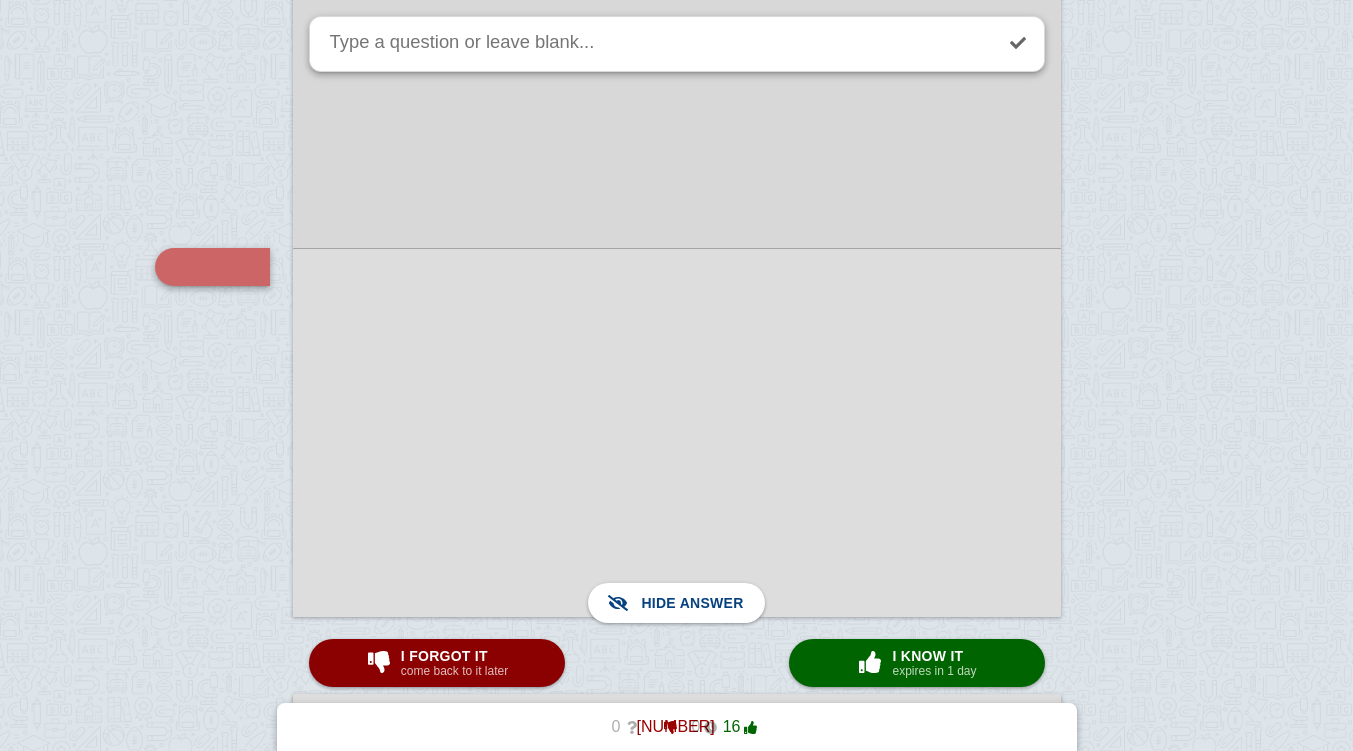 click at bounding box center [677, 432] 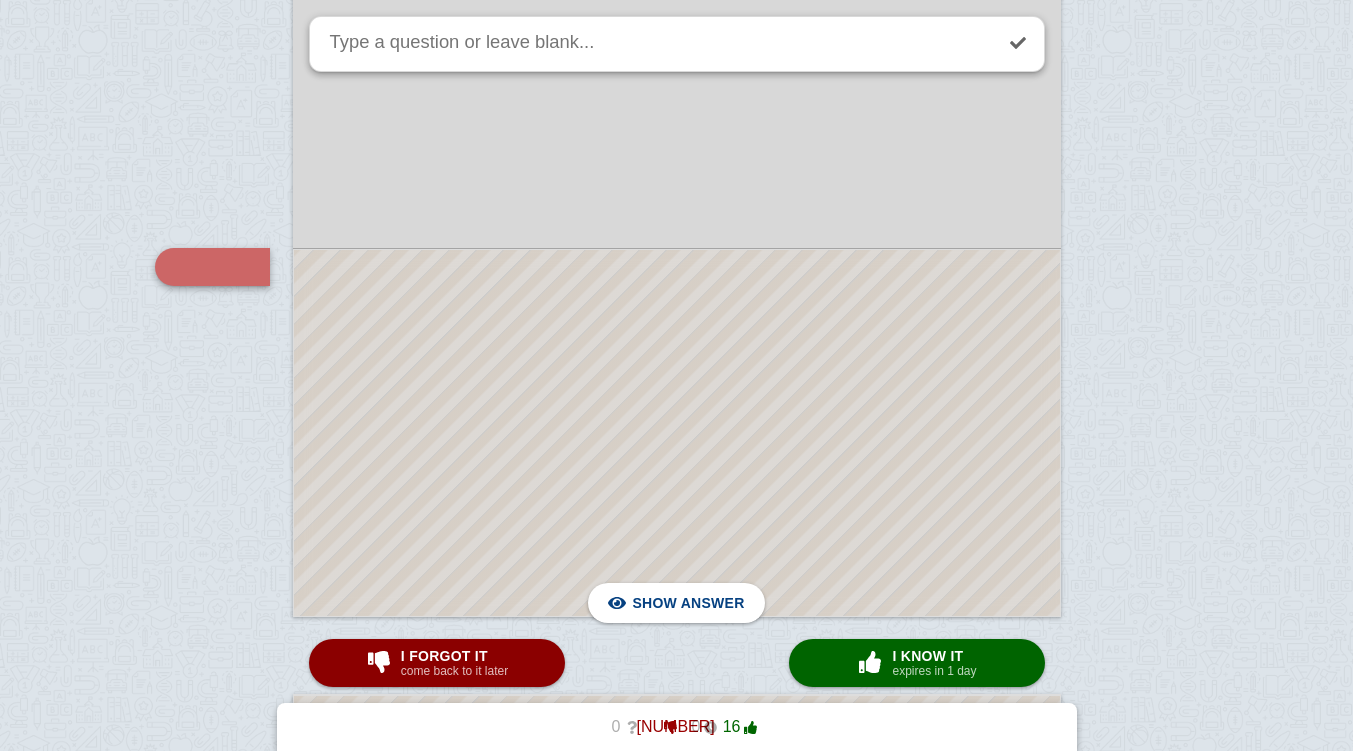click at bounding box center [676, -958] 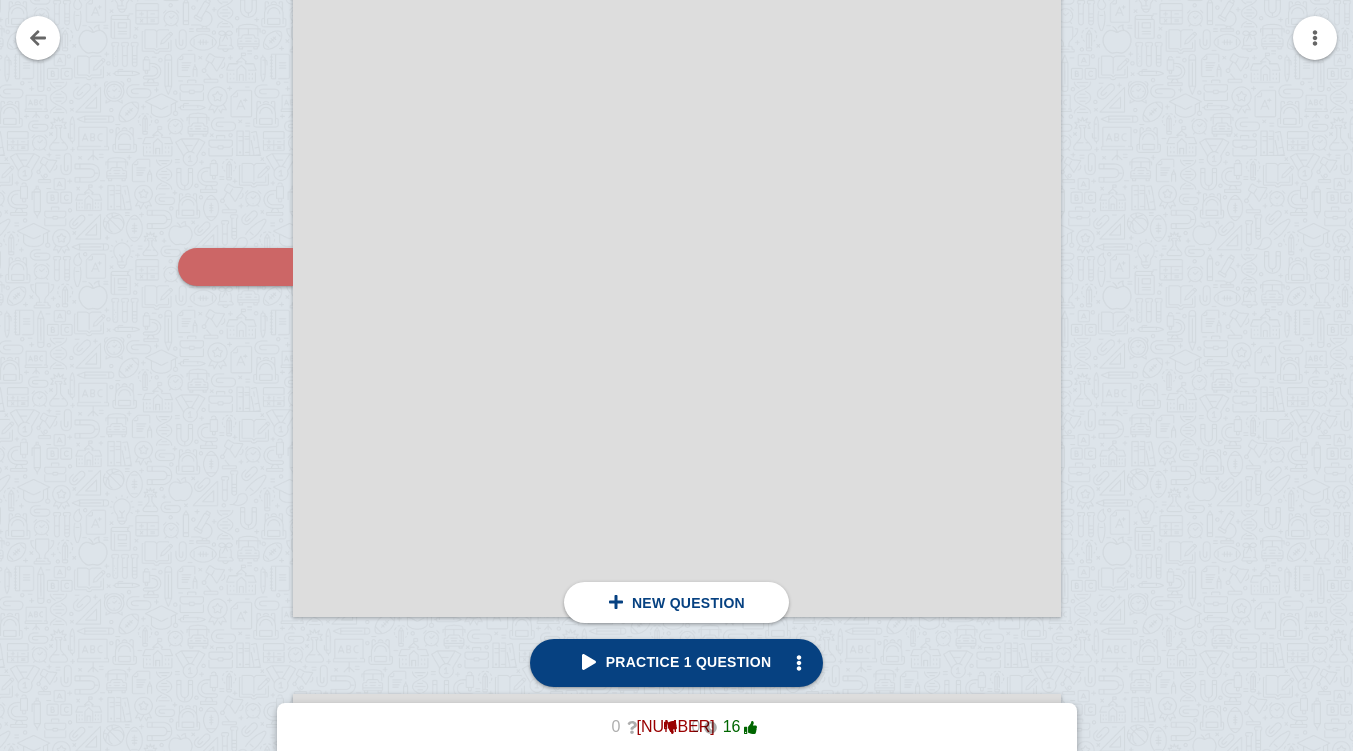 click at bounding box center [38, 38] 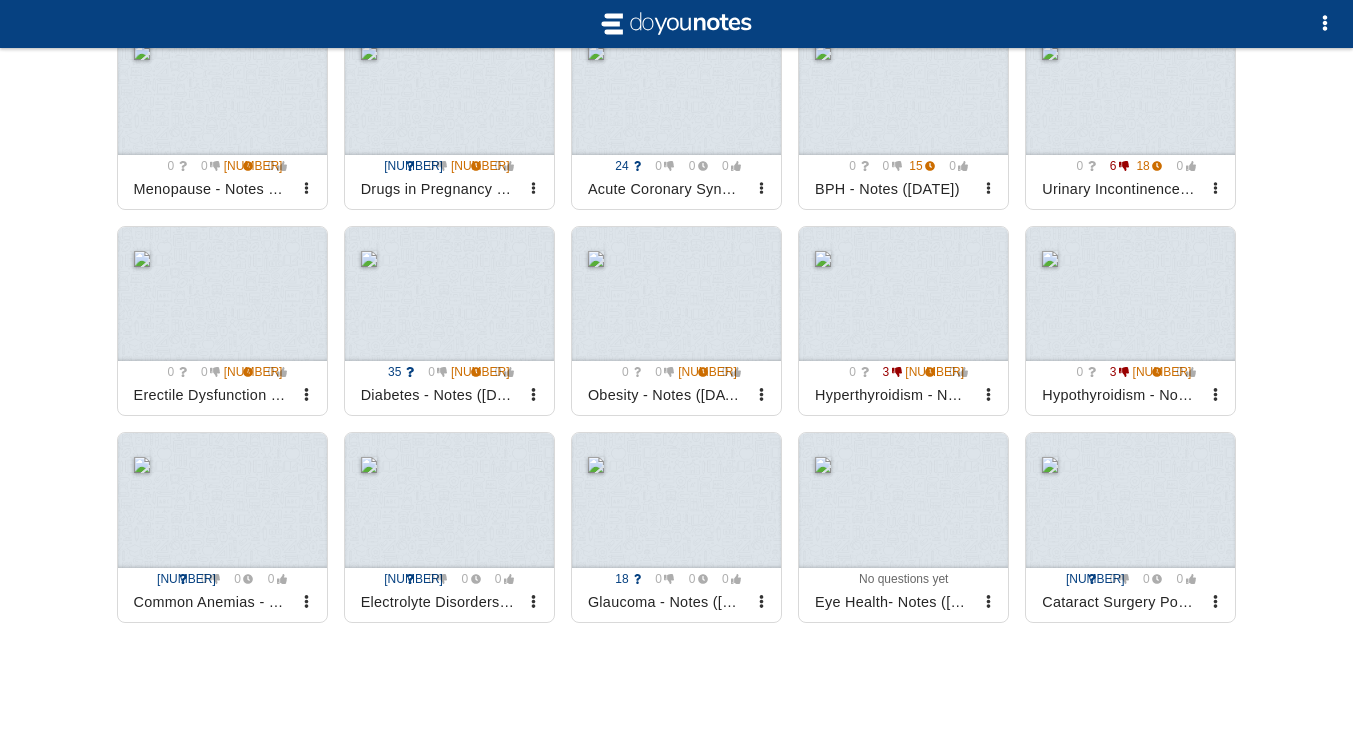scroll, scrollTop: 965, scrollLeft: 0, axis: vertical 